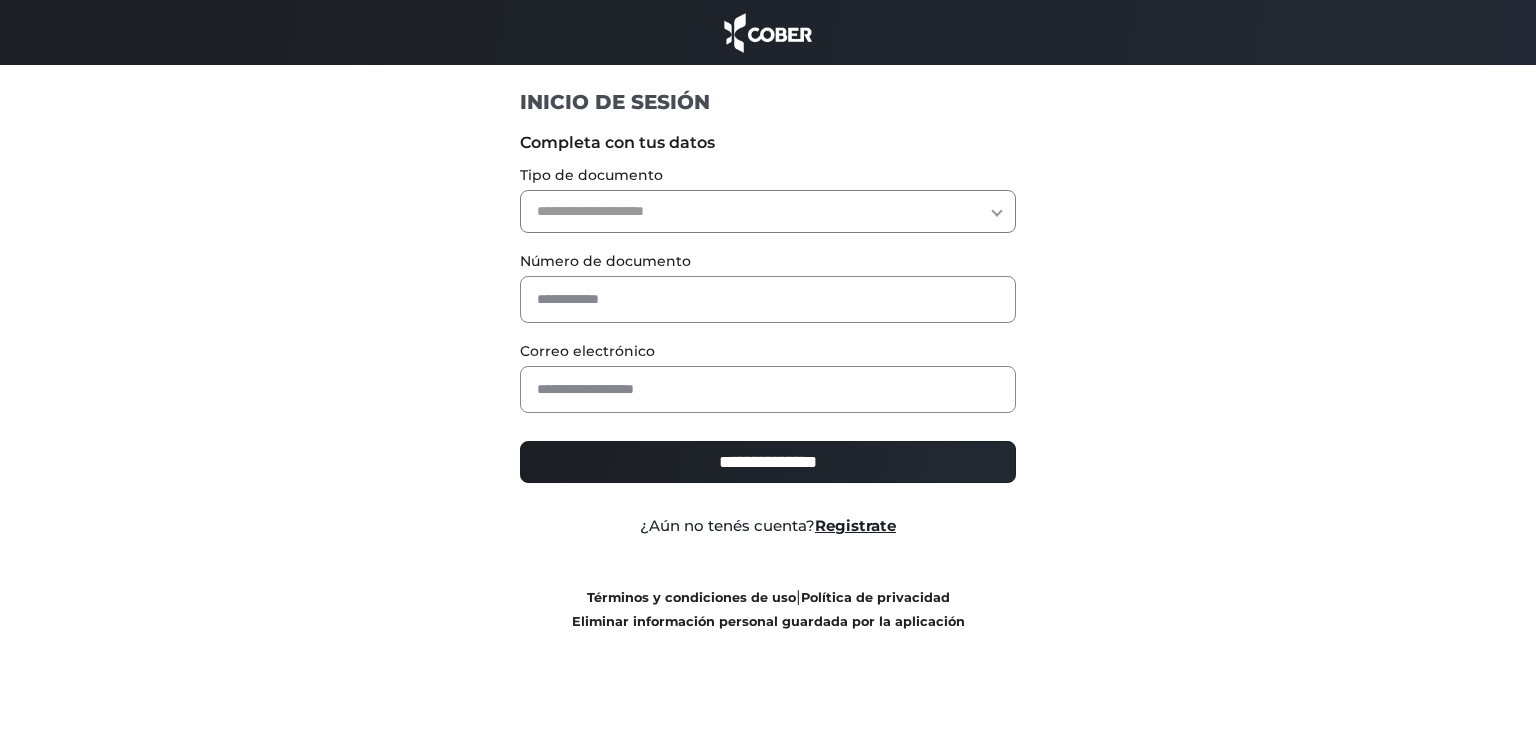 click on "**********" at bounding box center [768, 211] 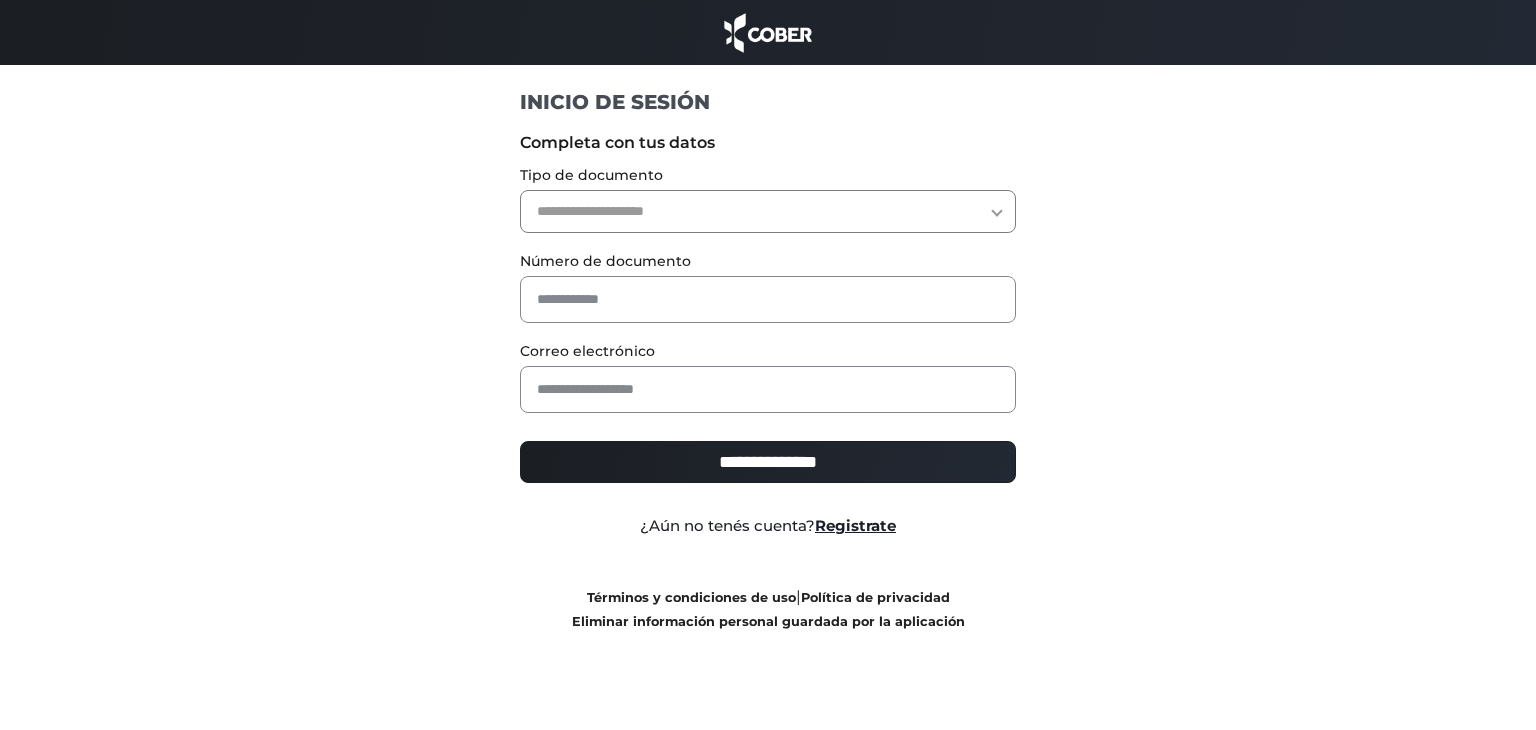 select on "***" 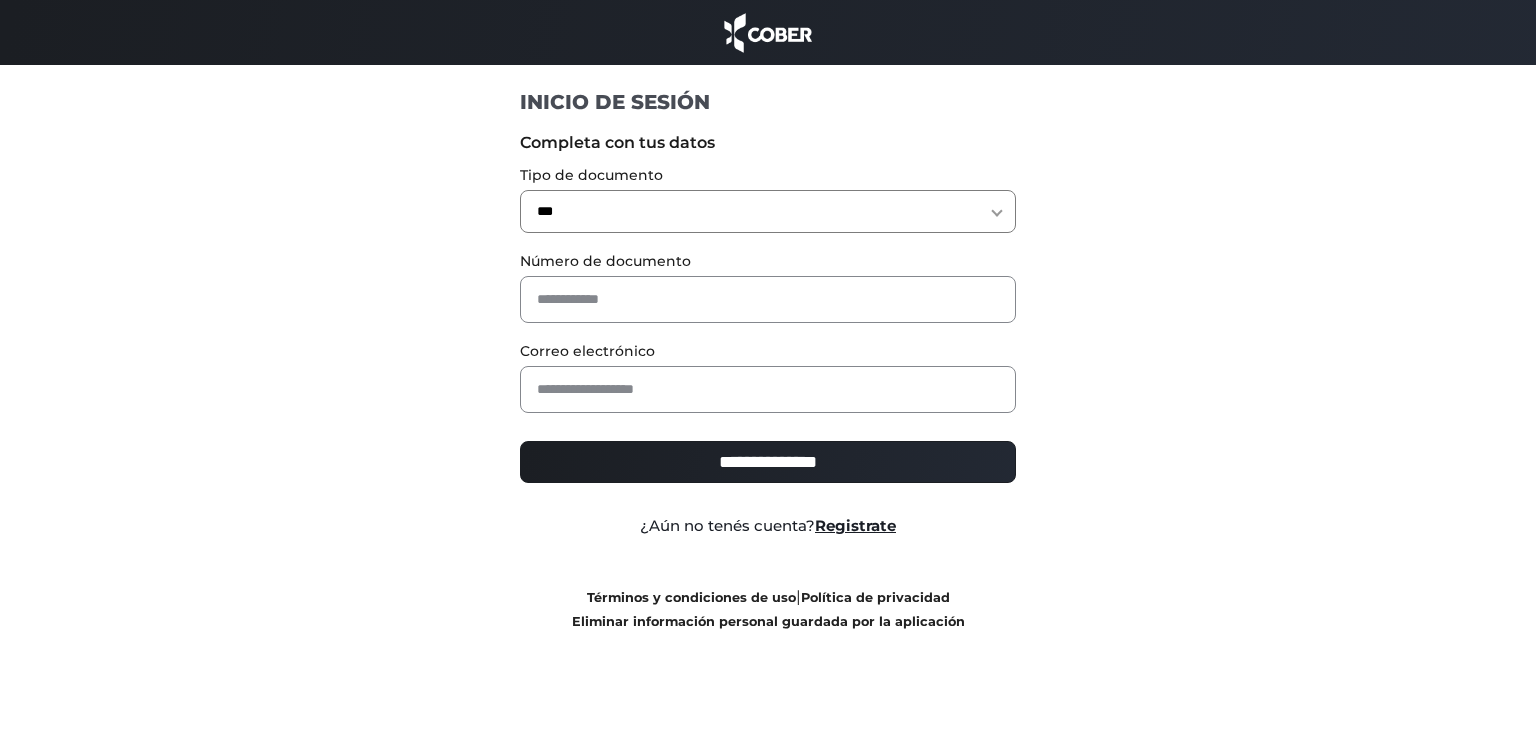 click on "Número de documento" at bounding box center (768, 286) 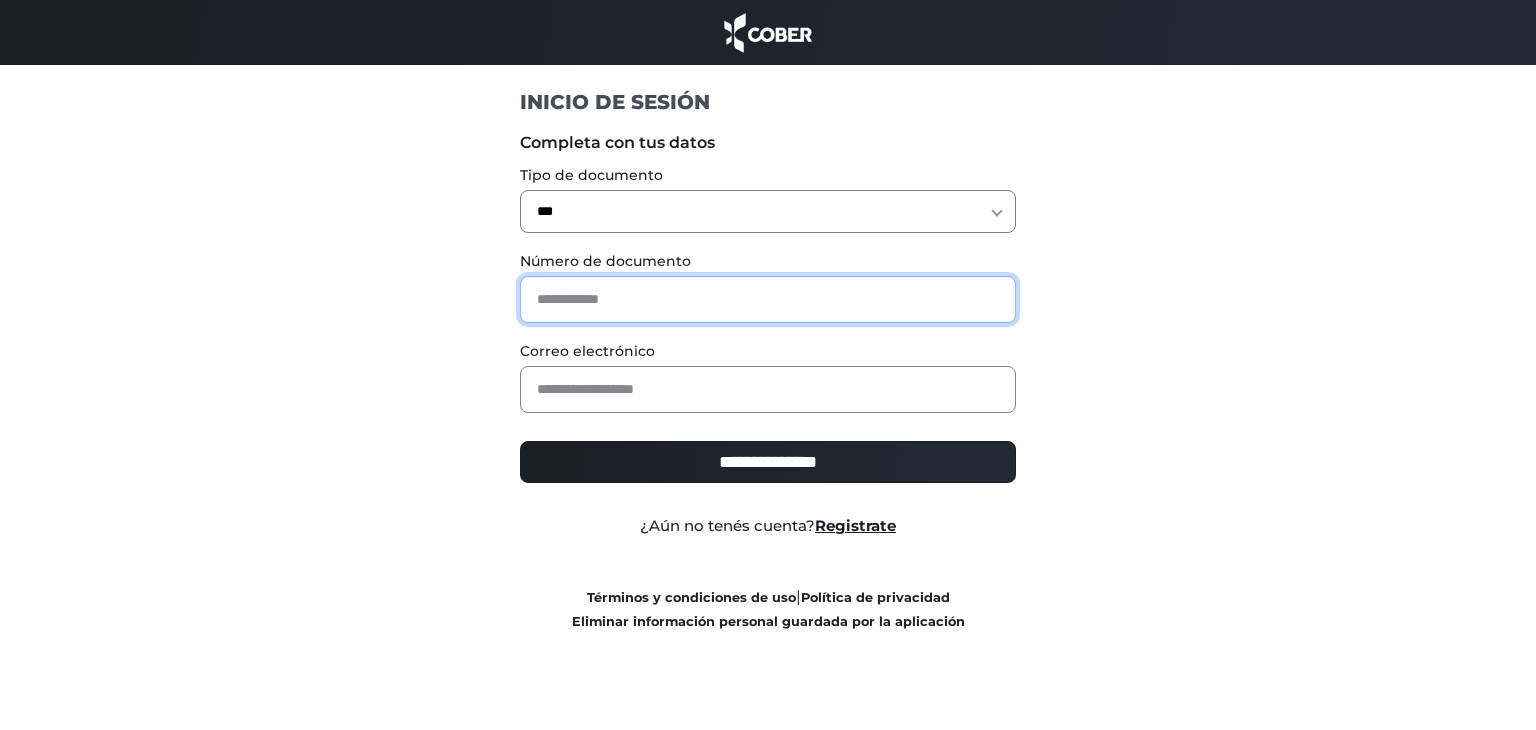 click at bounding box center (768, 299) 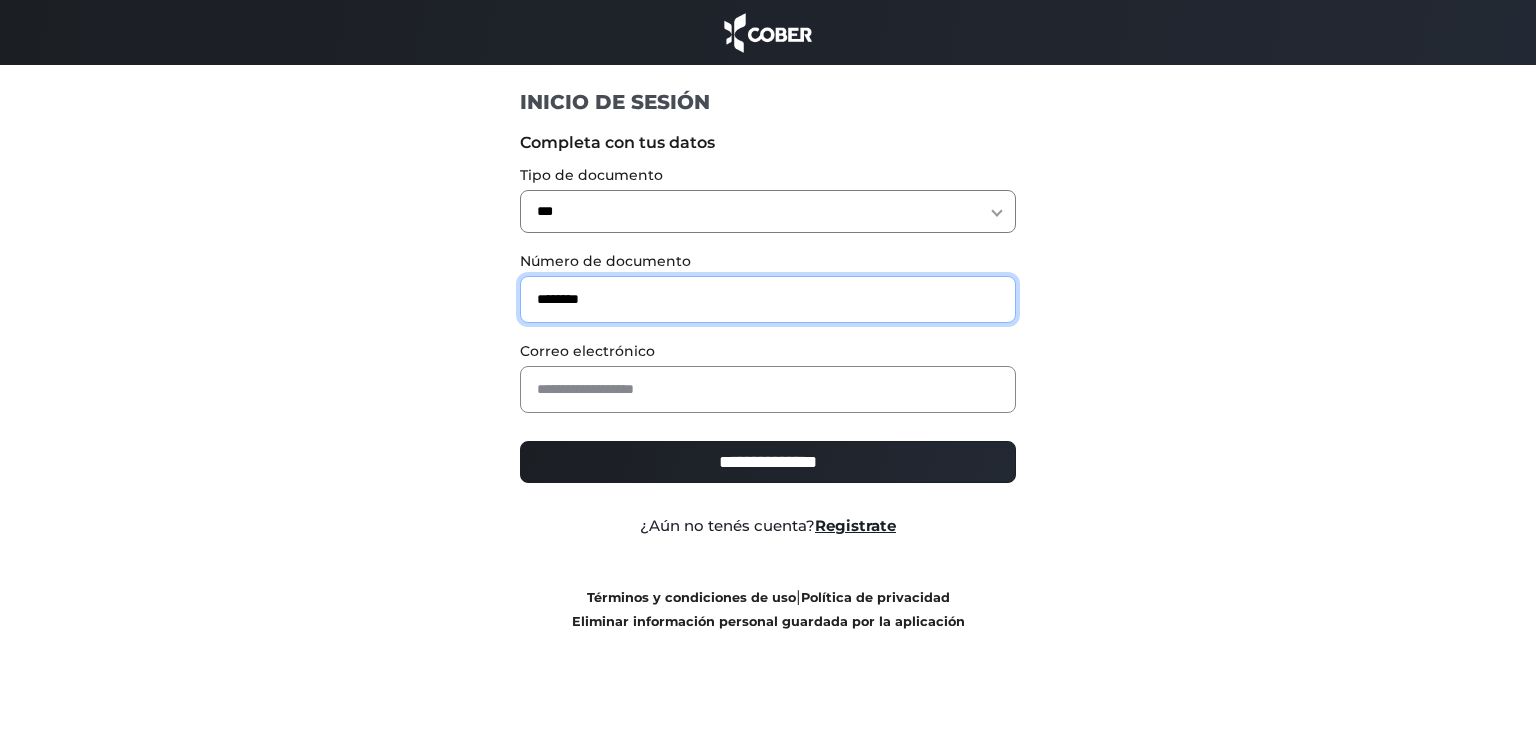 type on "********" 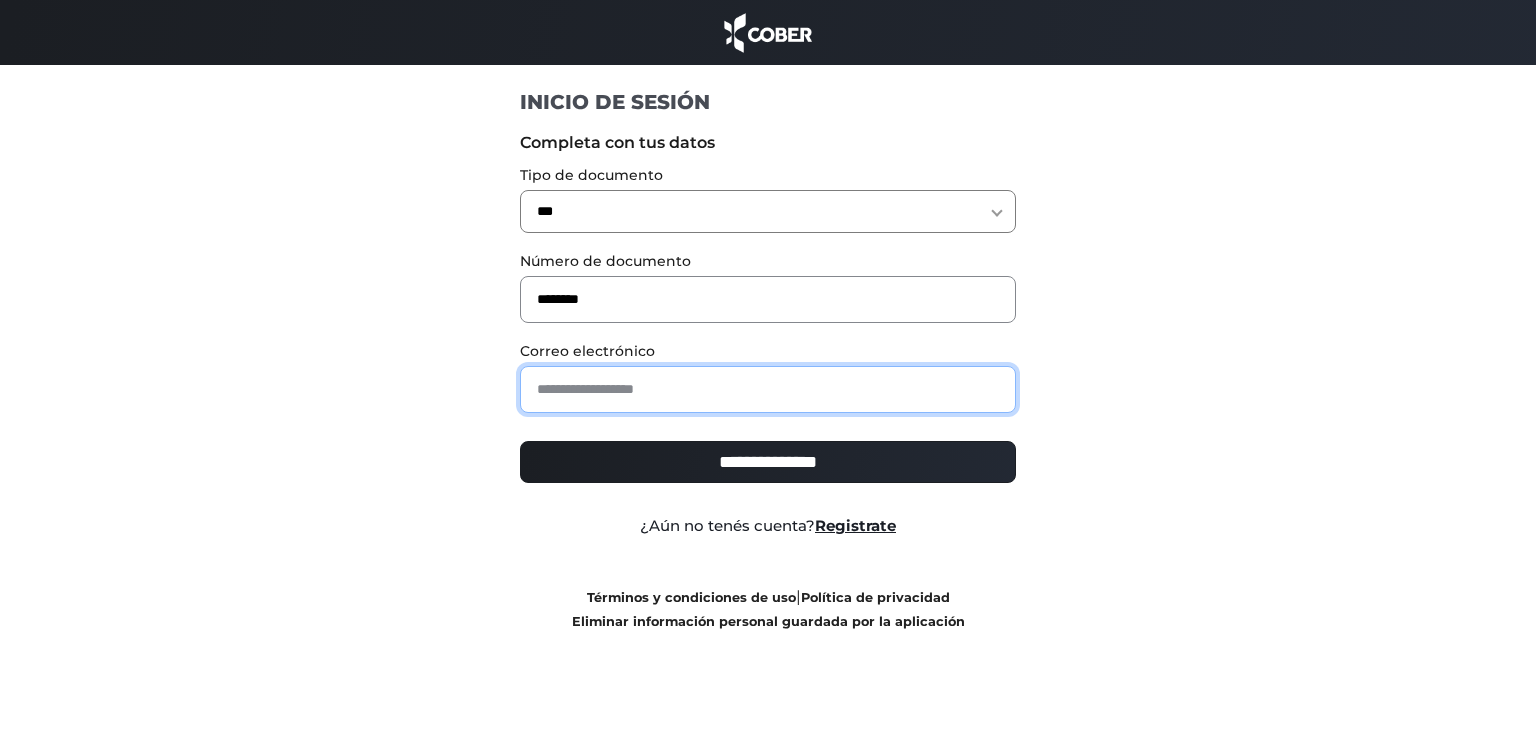 click at bounding box center (768, 389) 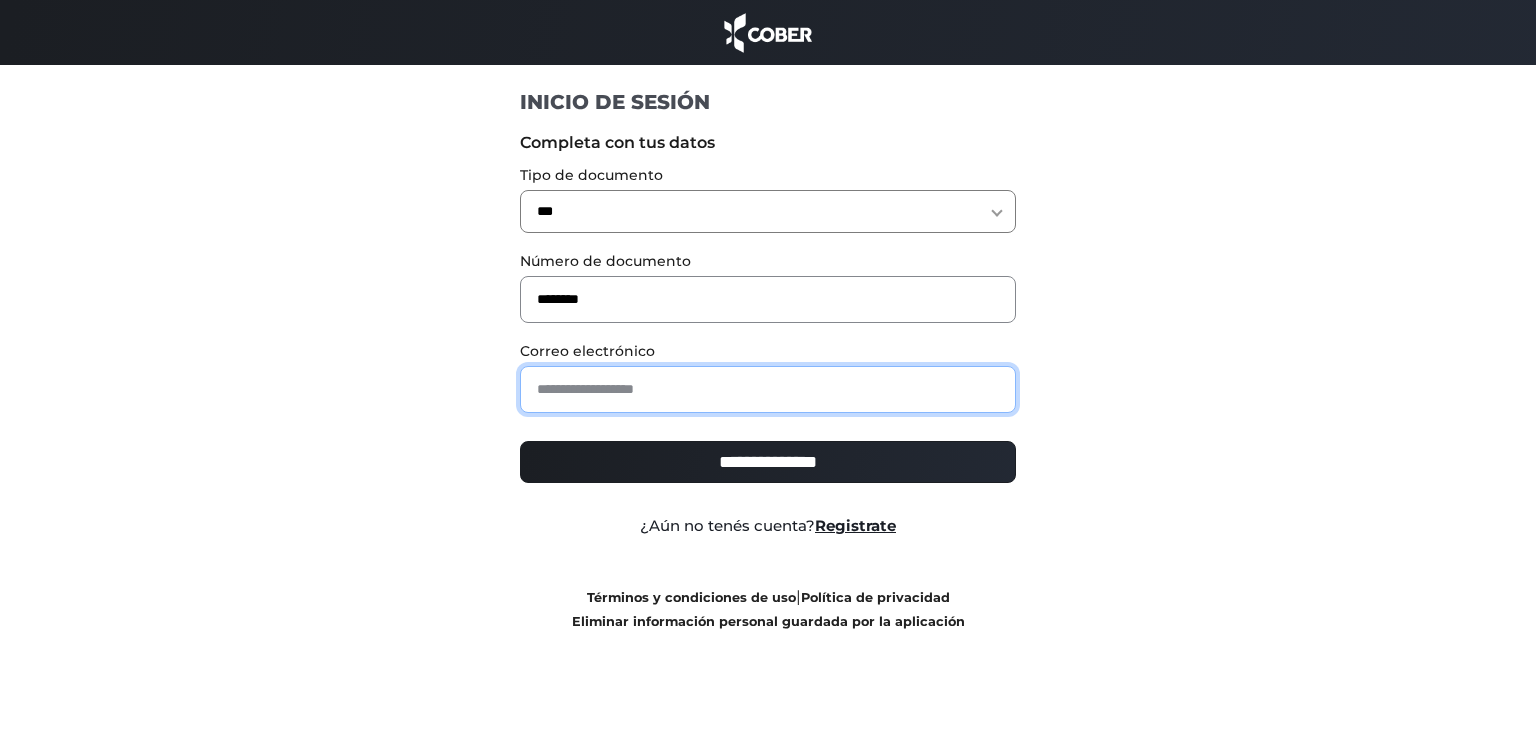 type on "**********" 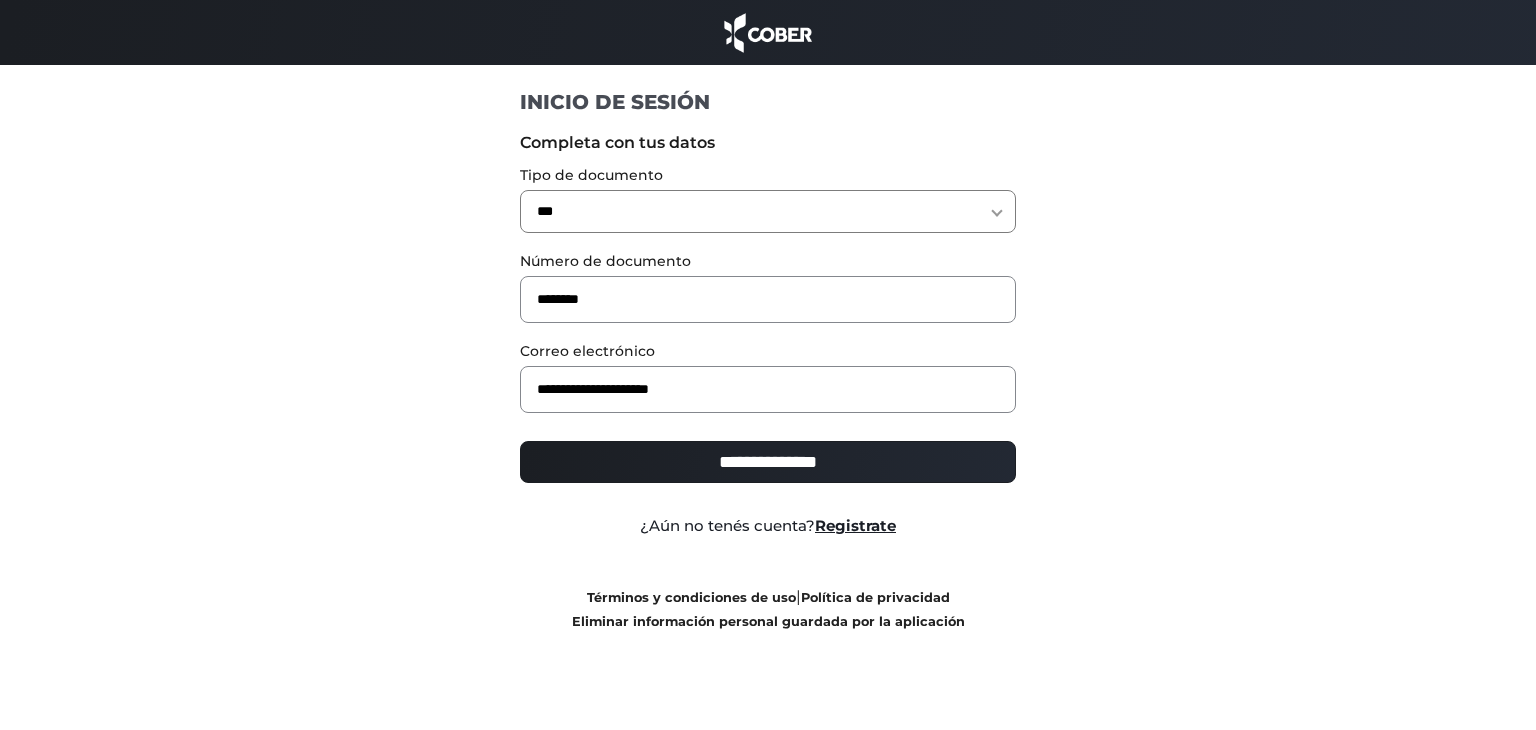 click on "**********" at bounding box center [768, 462] 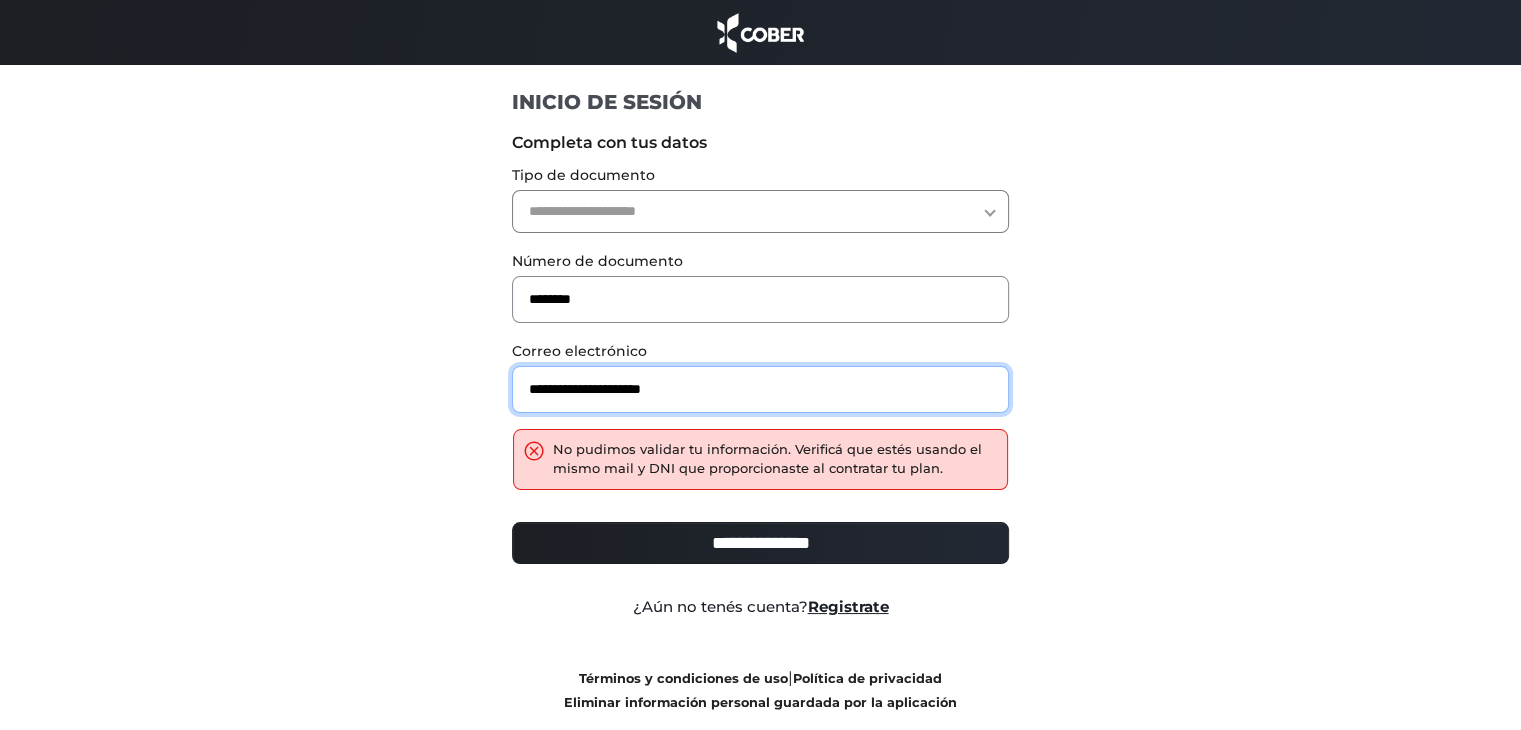 click on "**********" at bounding box center (760, 389) 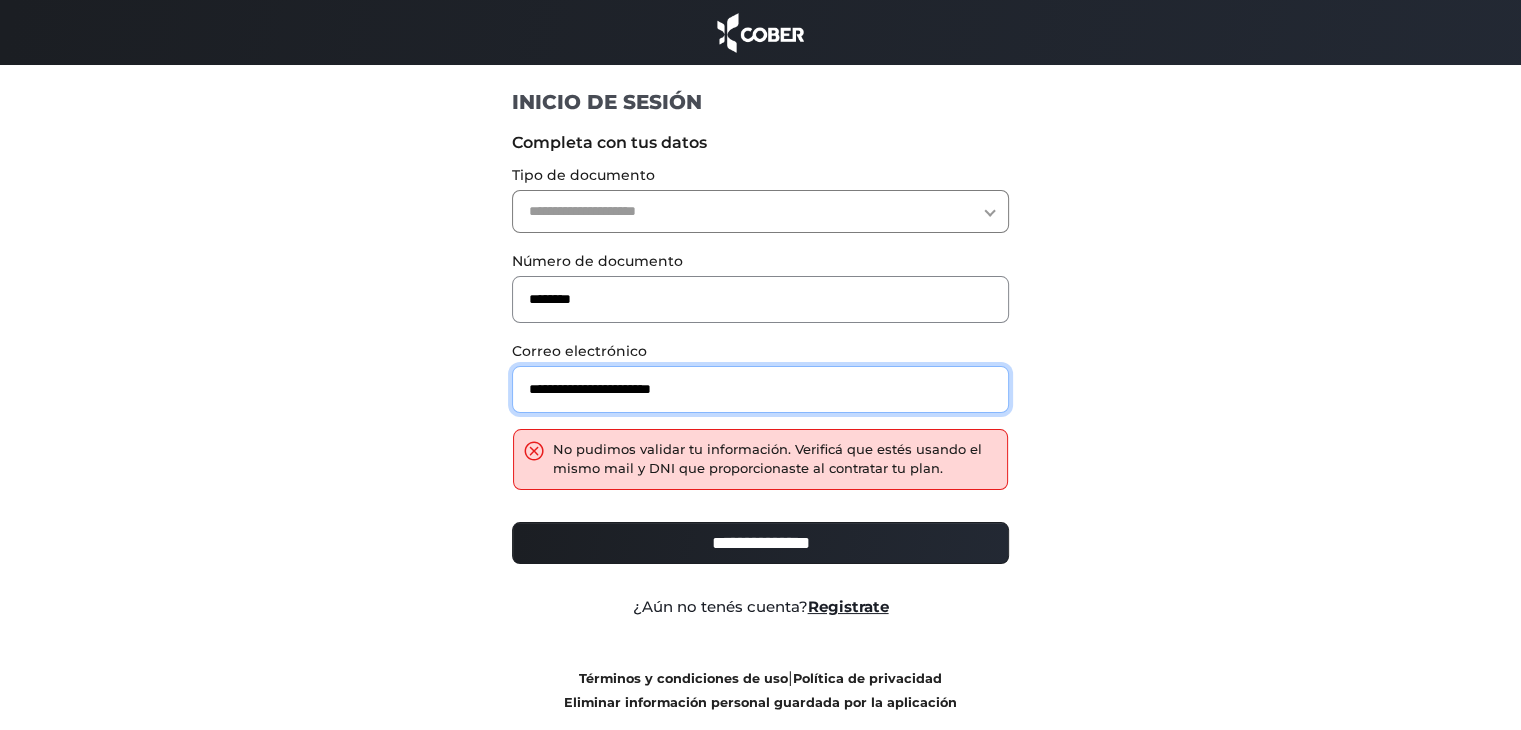 type on "**********" 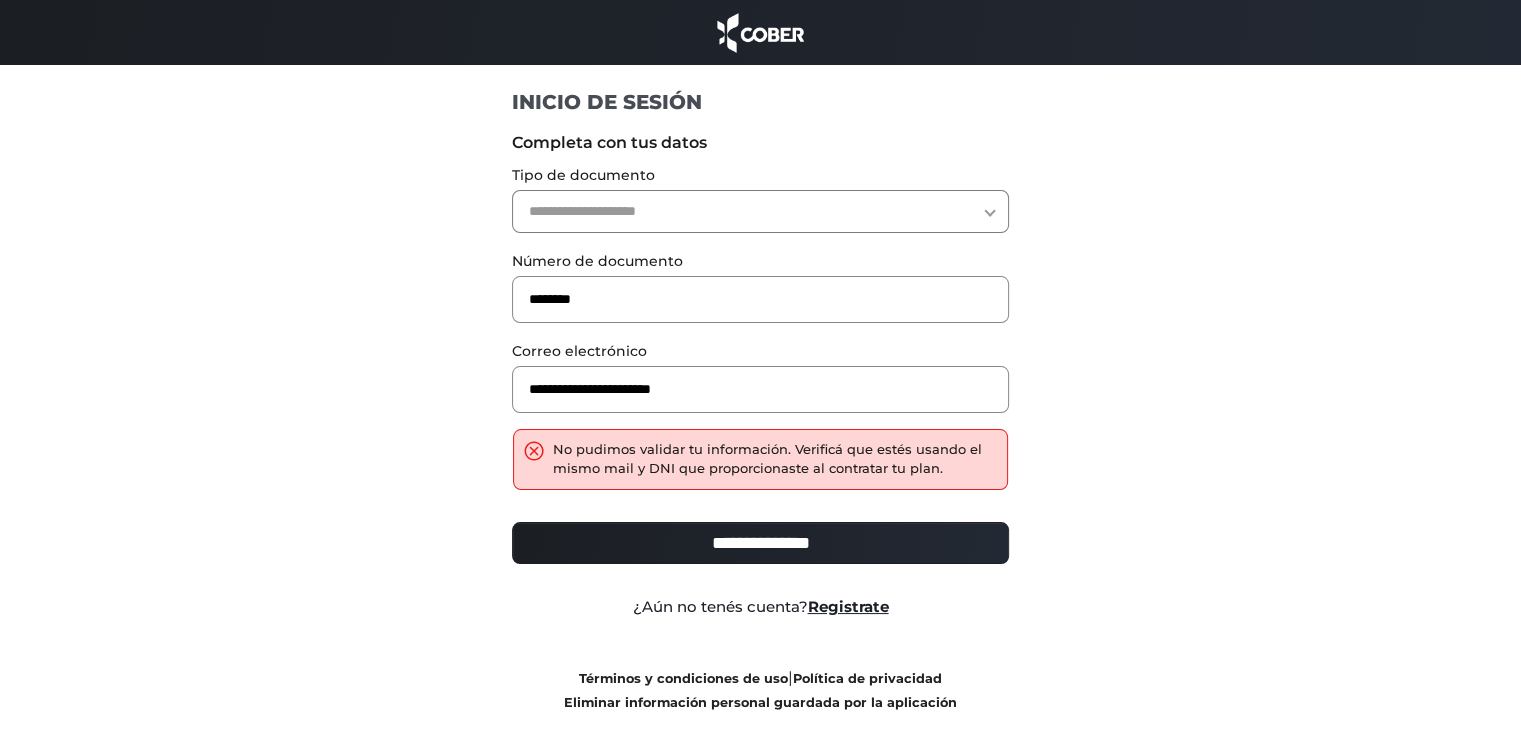 click on "**********" at bounding box center [760, 211] 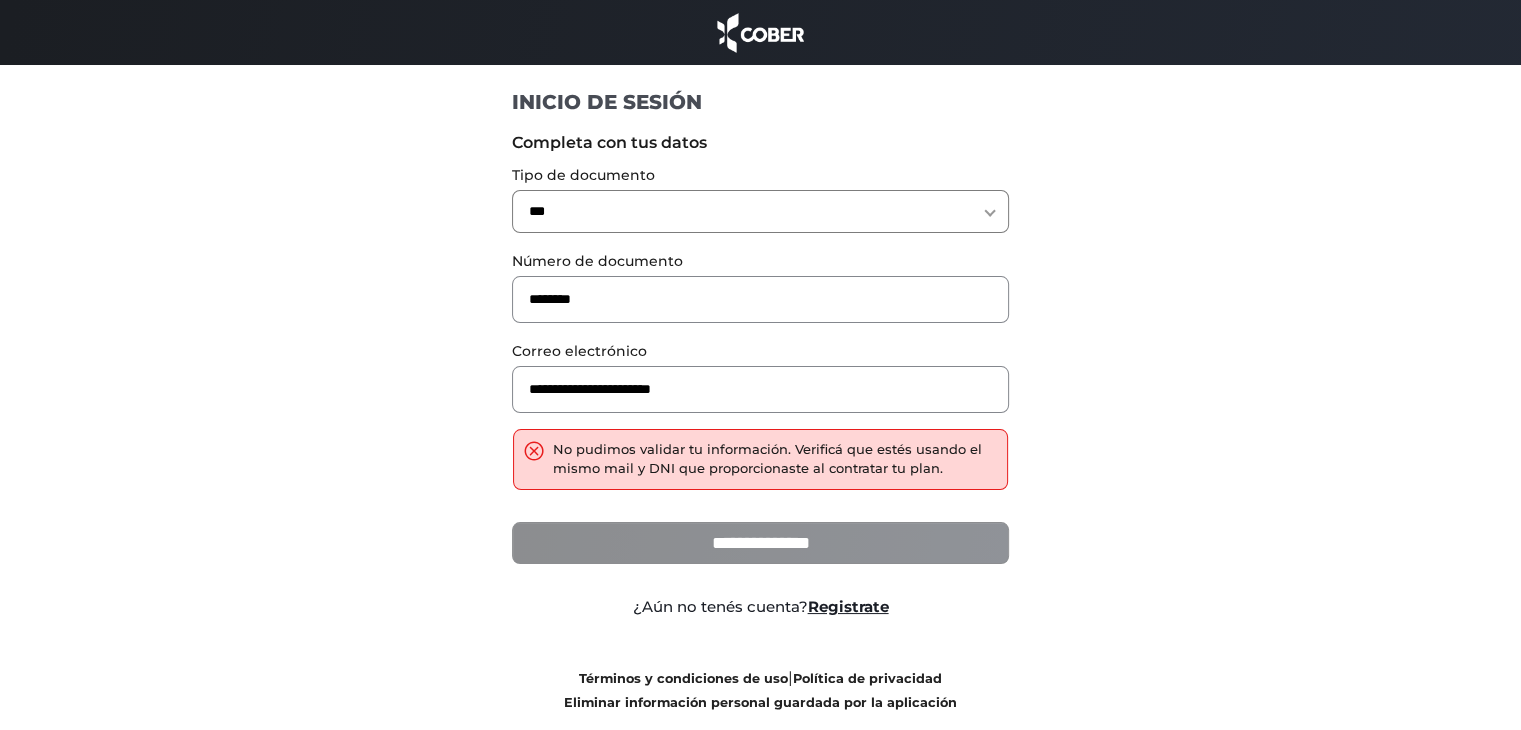 click on "**********" at bounding box center (760, 543) 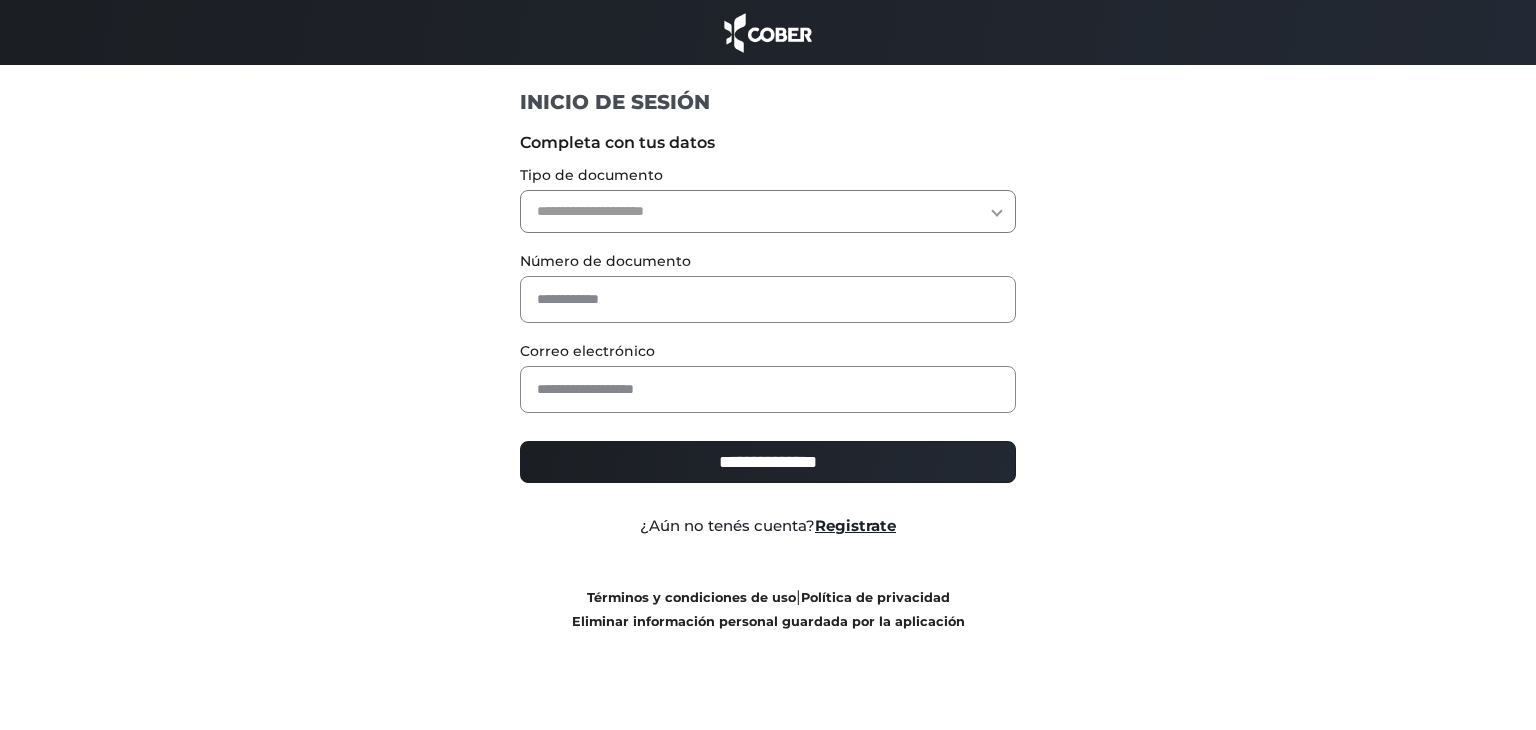 scroll, scrollTop: 0, scrollLeft: 0, axis: both 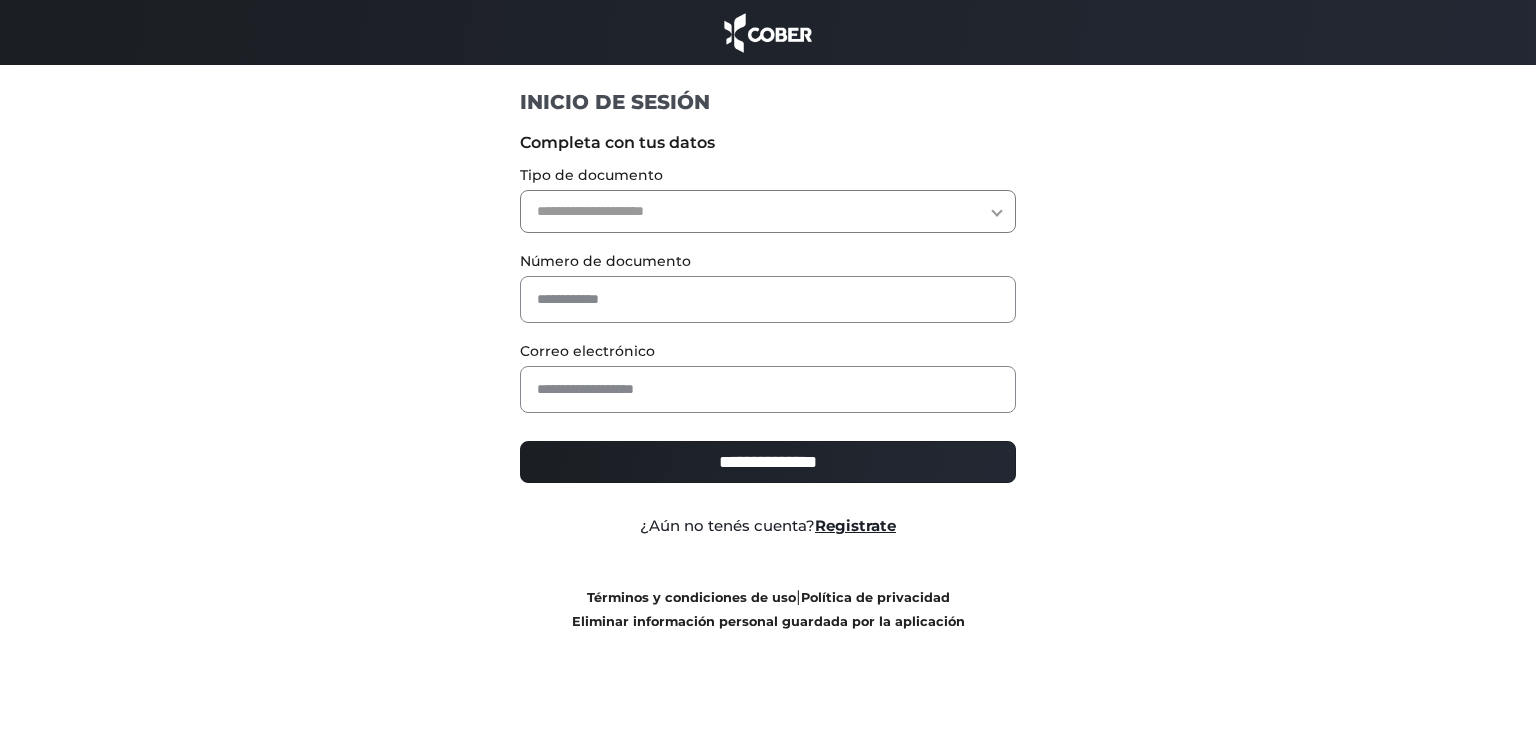 click on "**********" at bounding box center (768, 211) 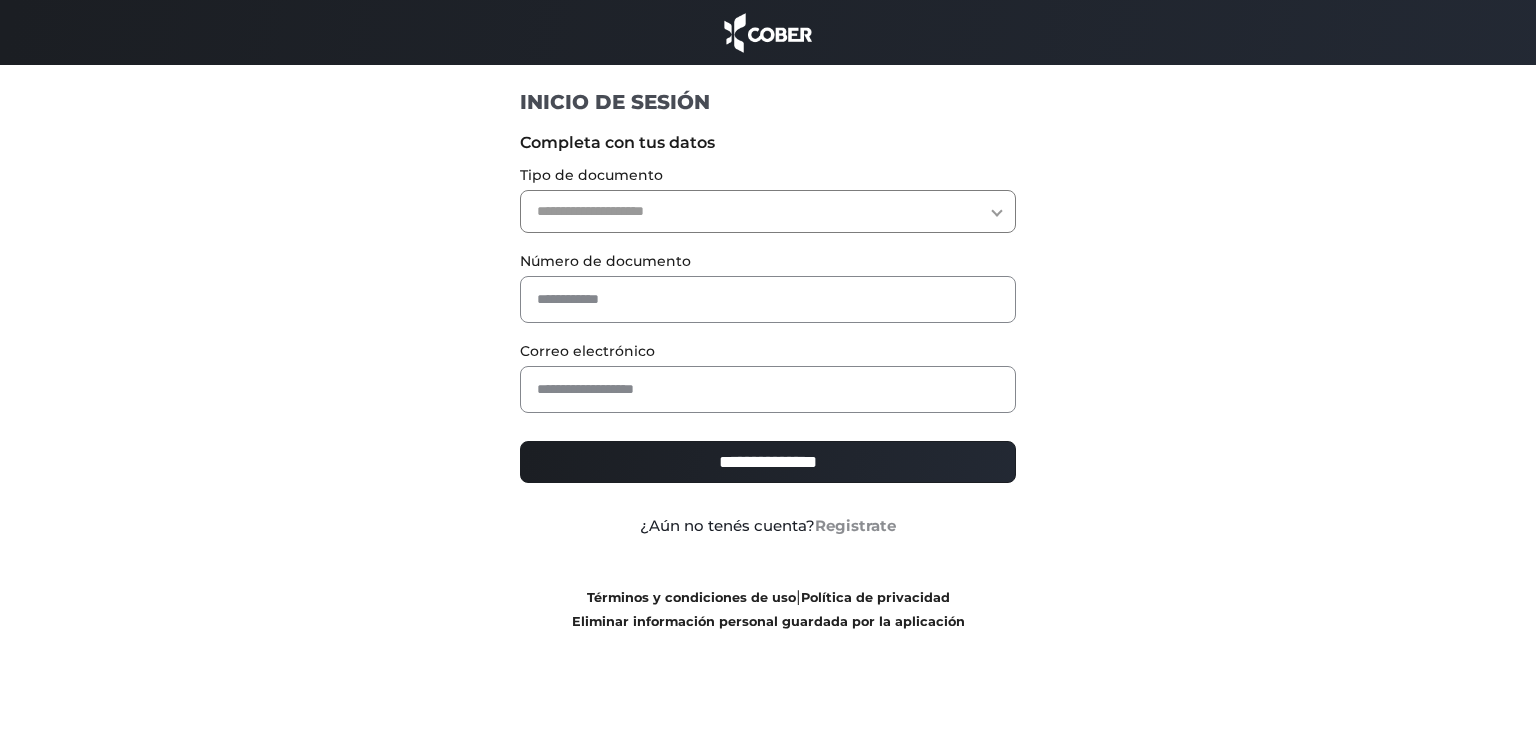 click on "Registrate" at bounding box center (855, 525) 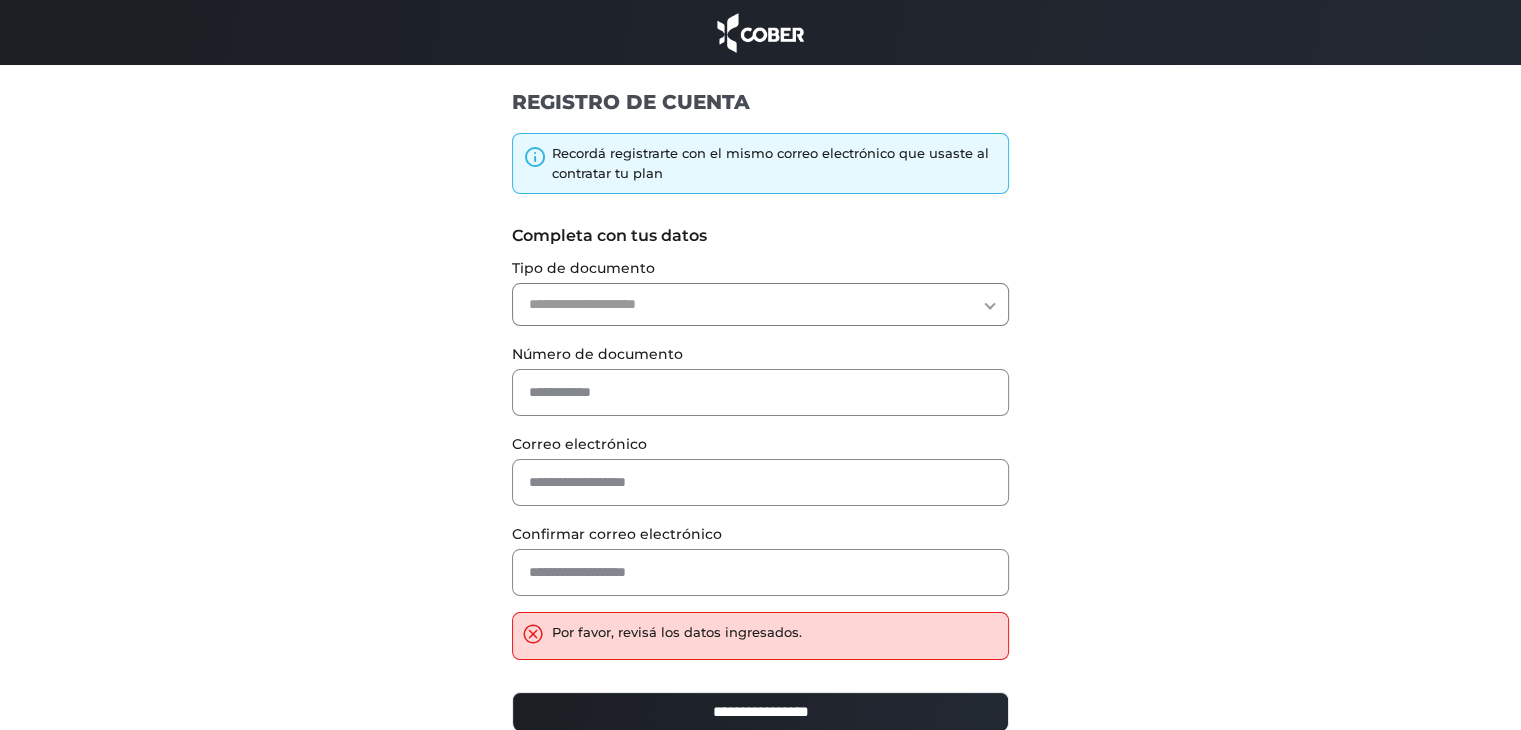 click on "**********" at bounding box center [760, 304] 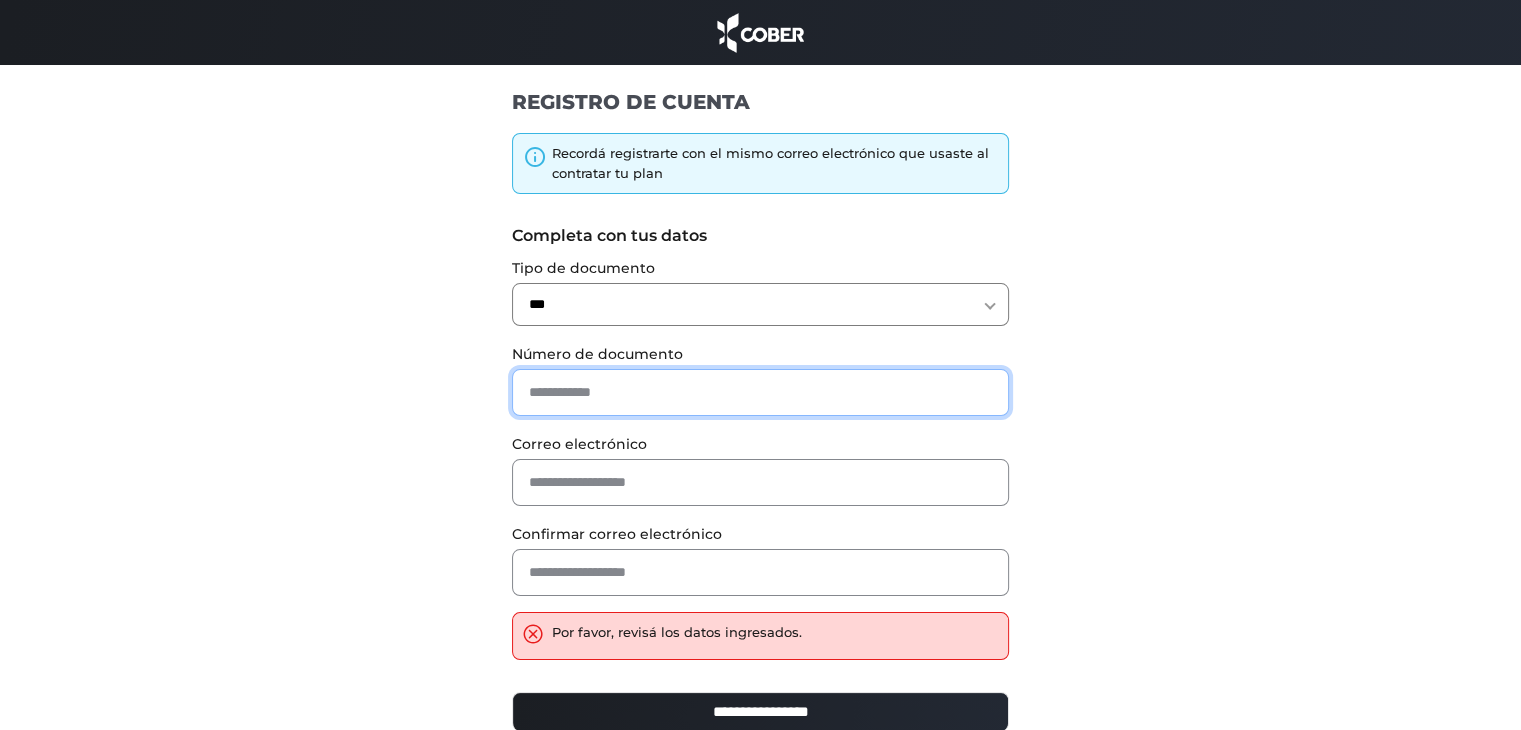 click at bounding box center [760, 392] 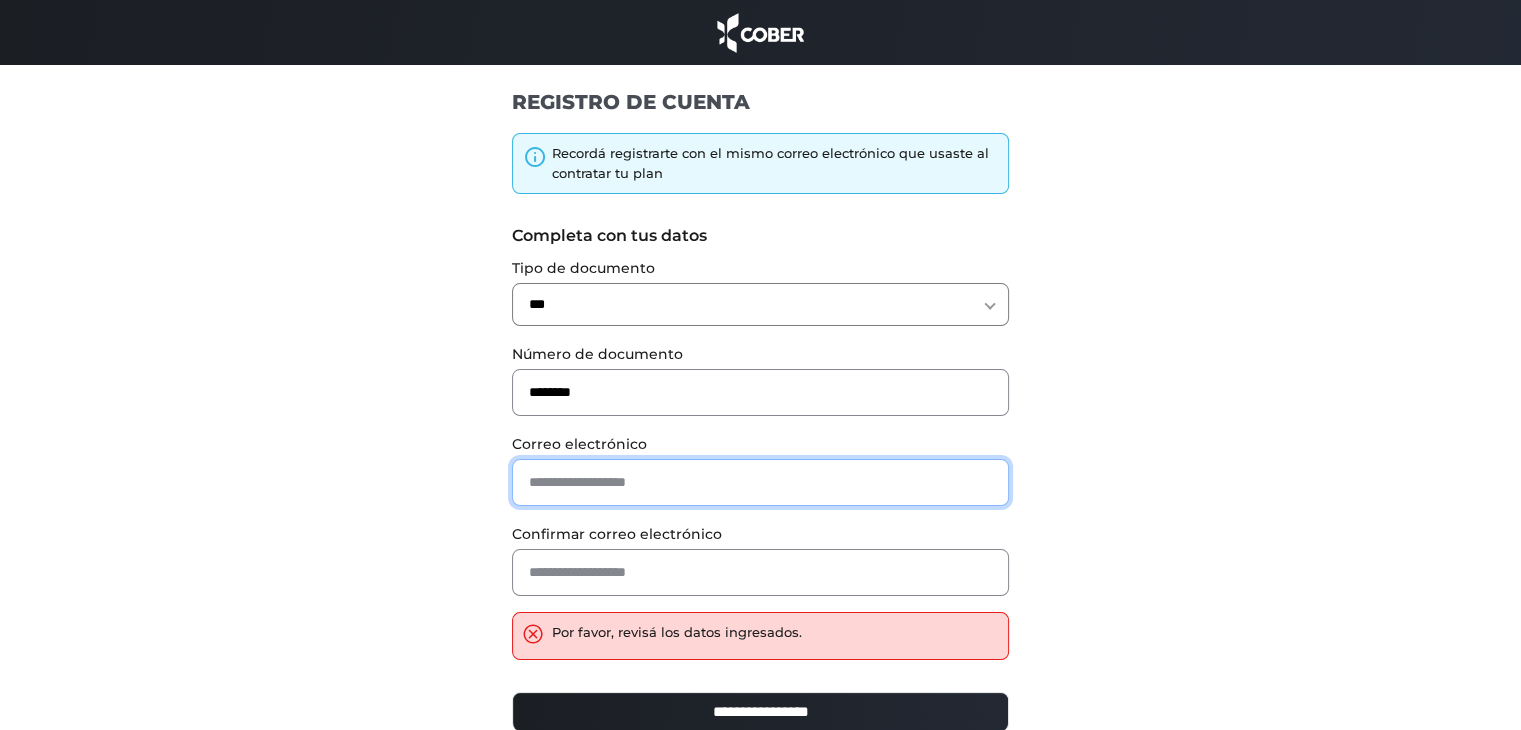 click at bounding box center (760, 482) 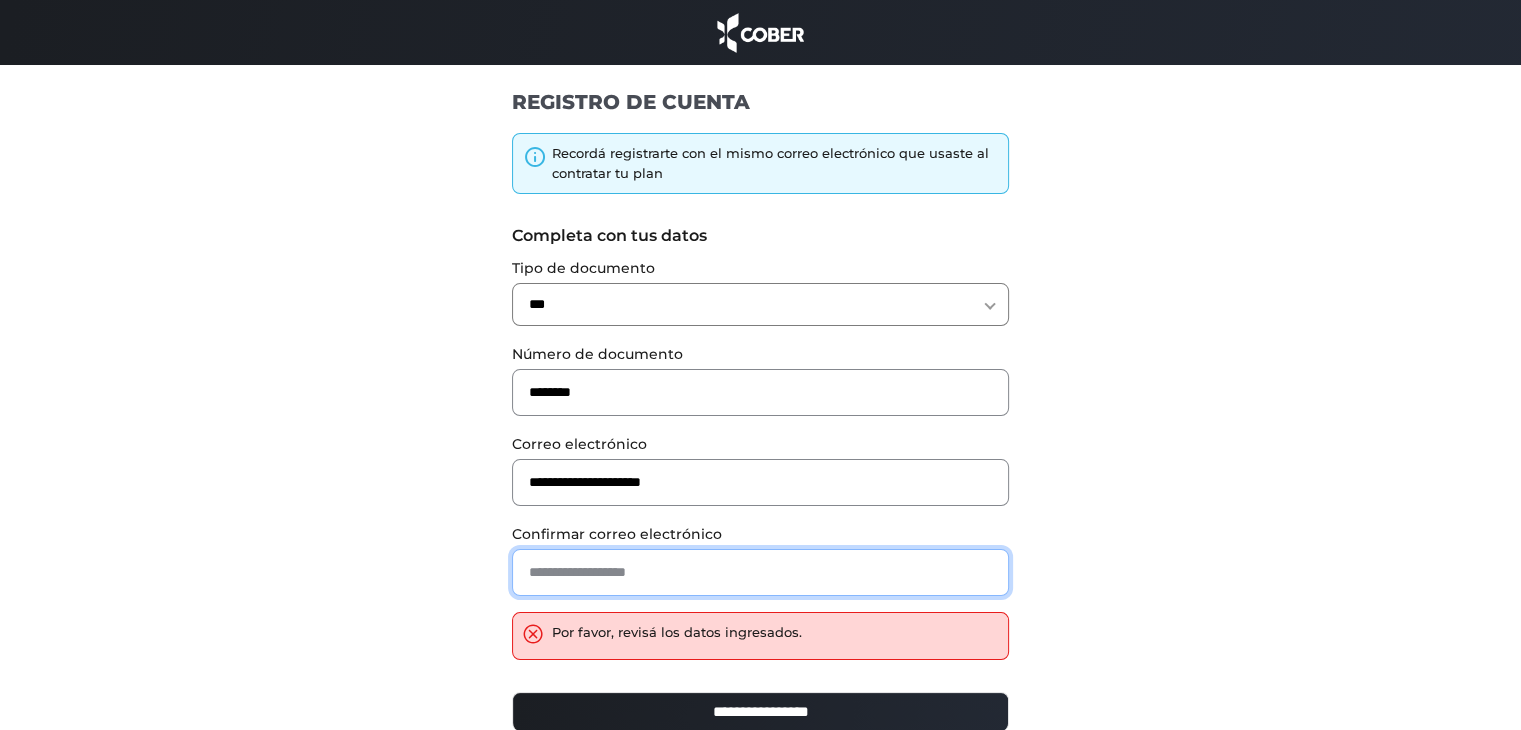 click at bounding box center [760, 572] 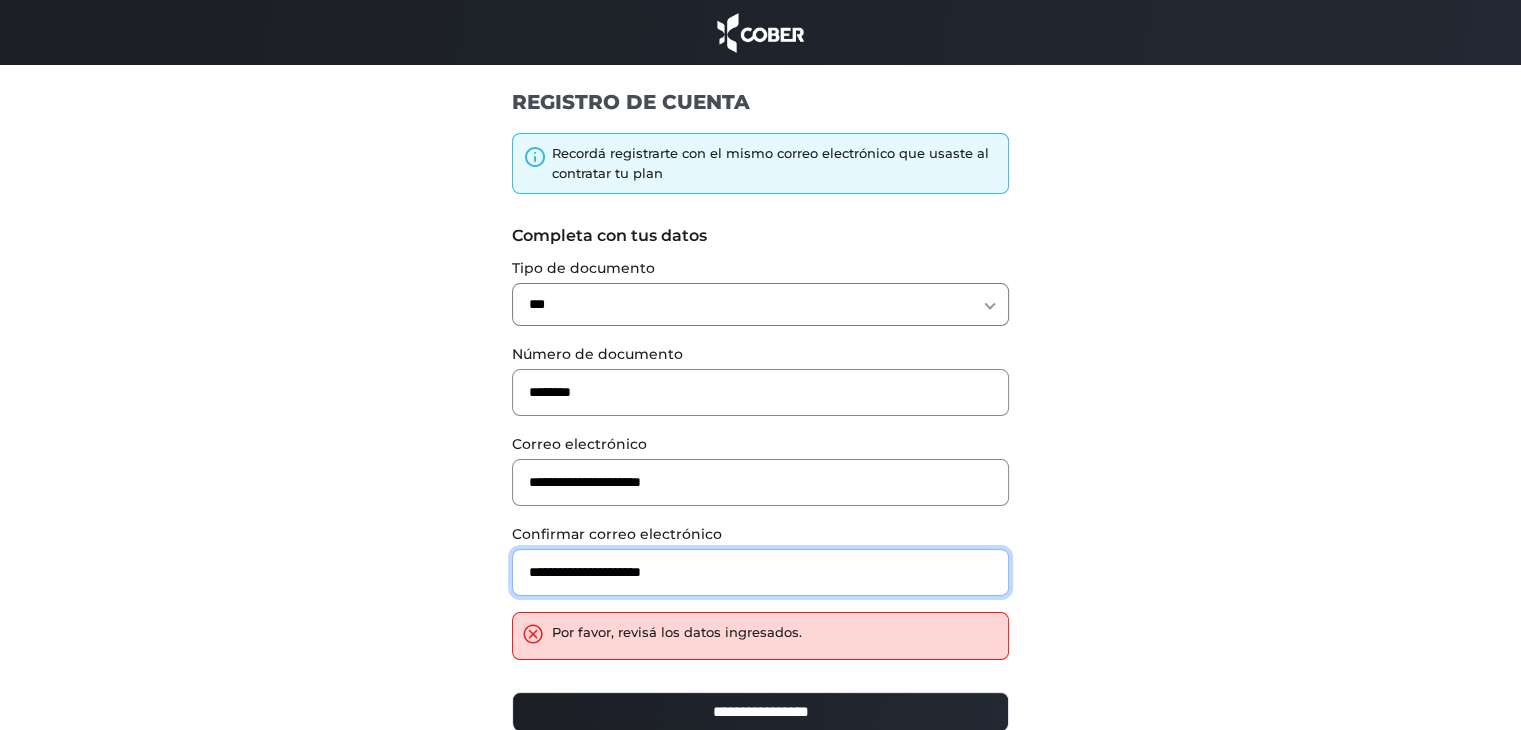 type on "**********" 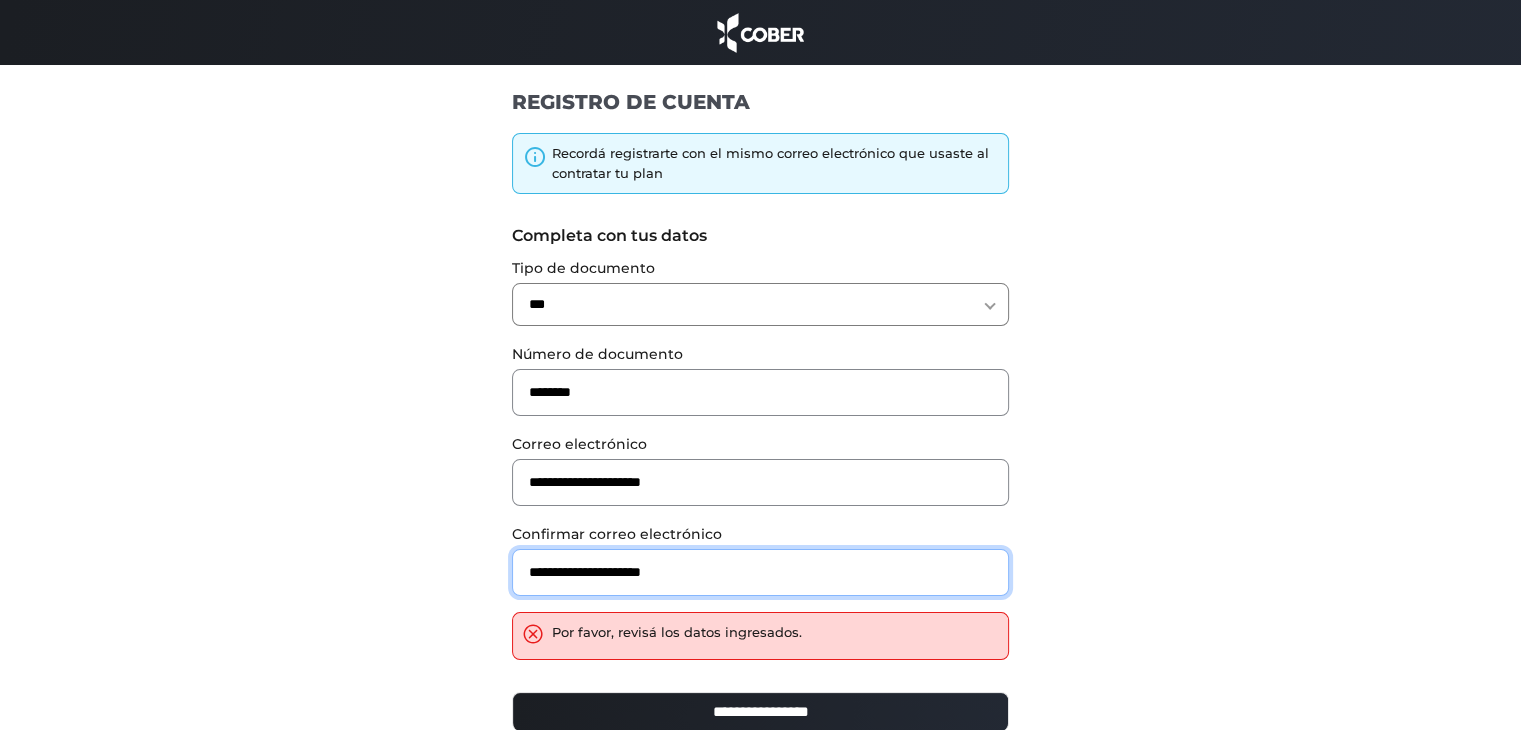 click on "**********" at bounding box center (760, 712) 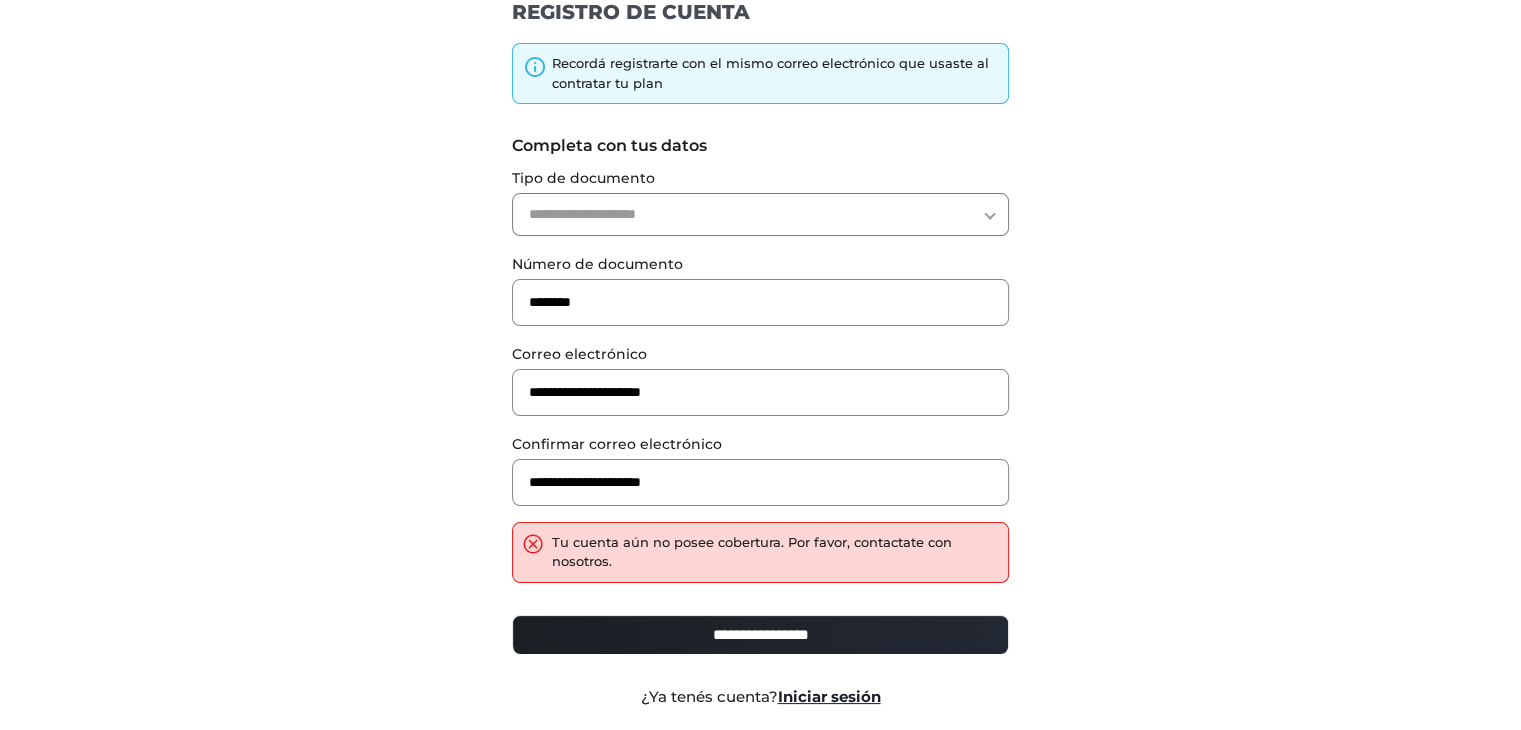 scroll, scrollTop: 156, scrollLeft: 0, axis: vertical 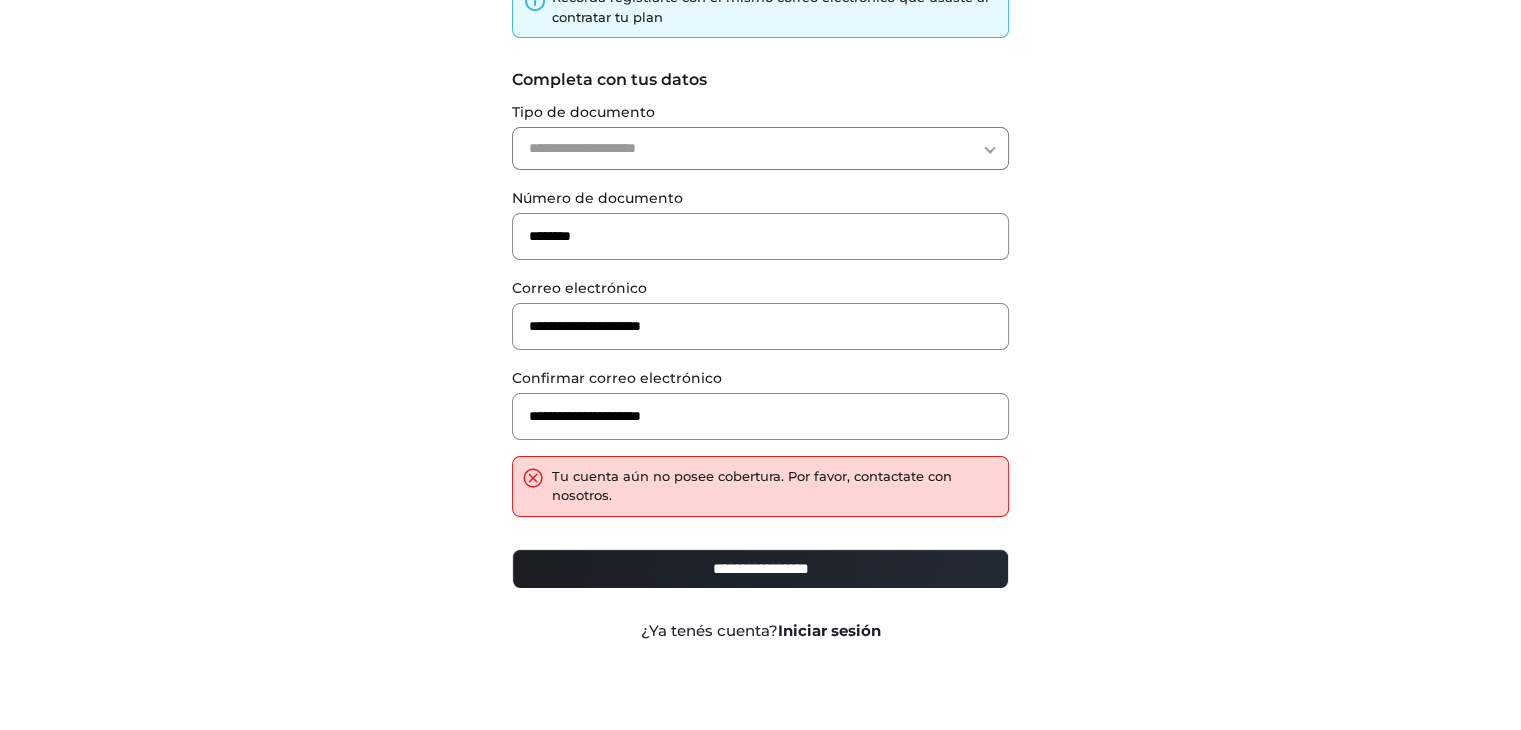 click on "Iniciar sesión" at bounding box center (829, 630) 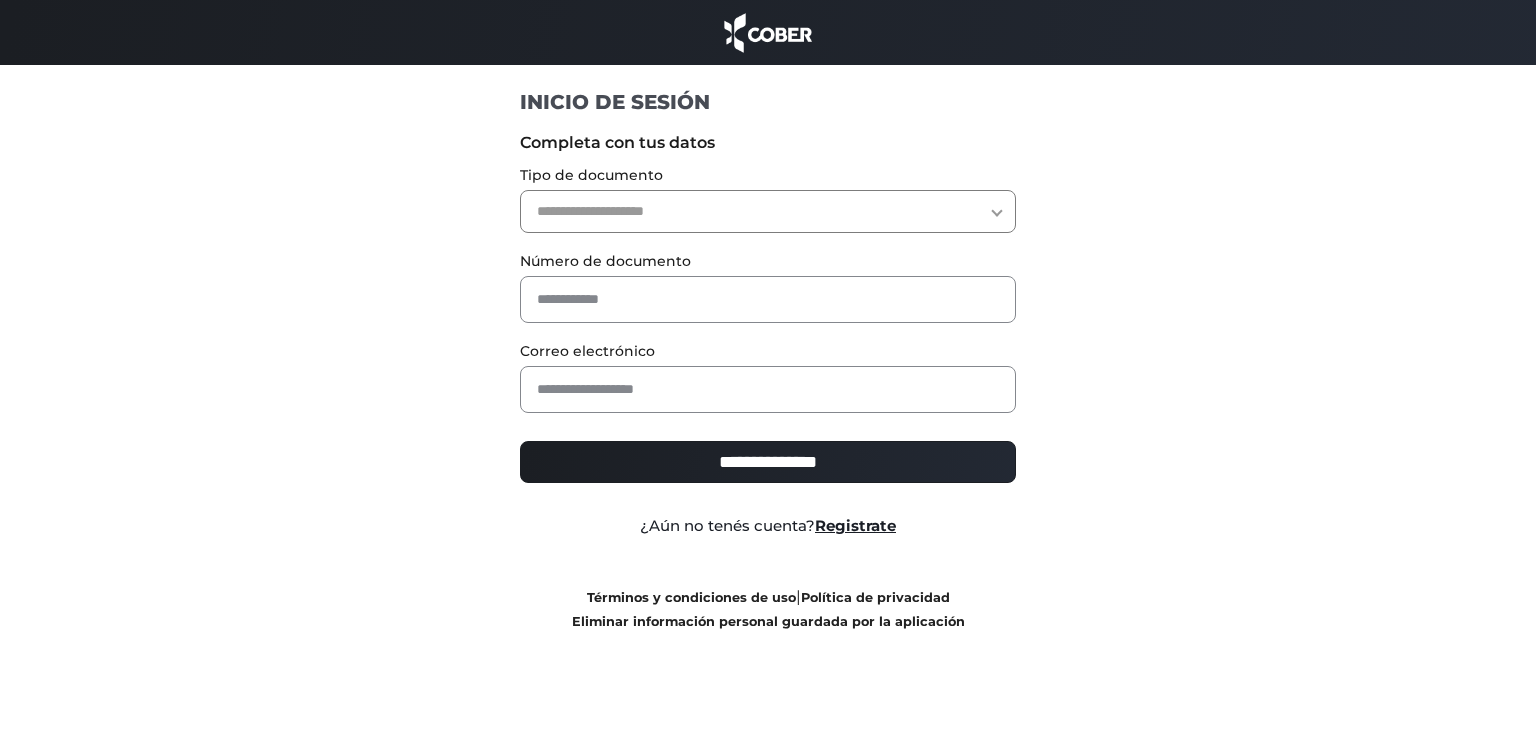 scroll, scrollTop: 0, scrollLeft: 0, axis: both 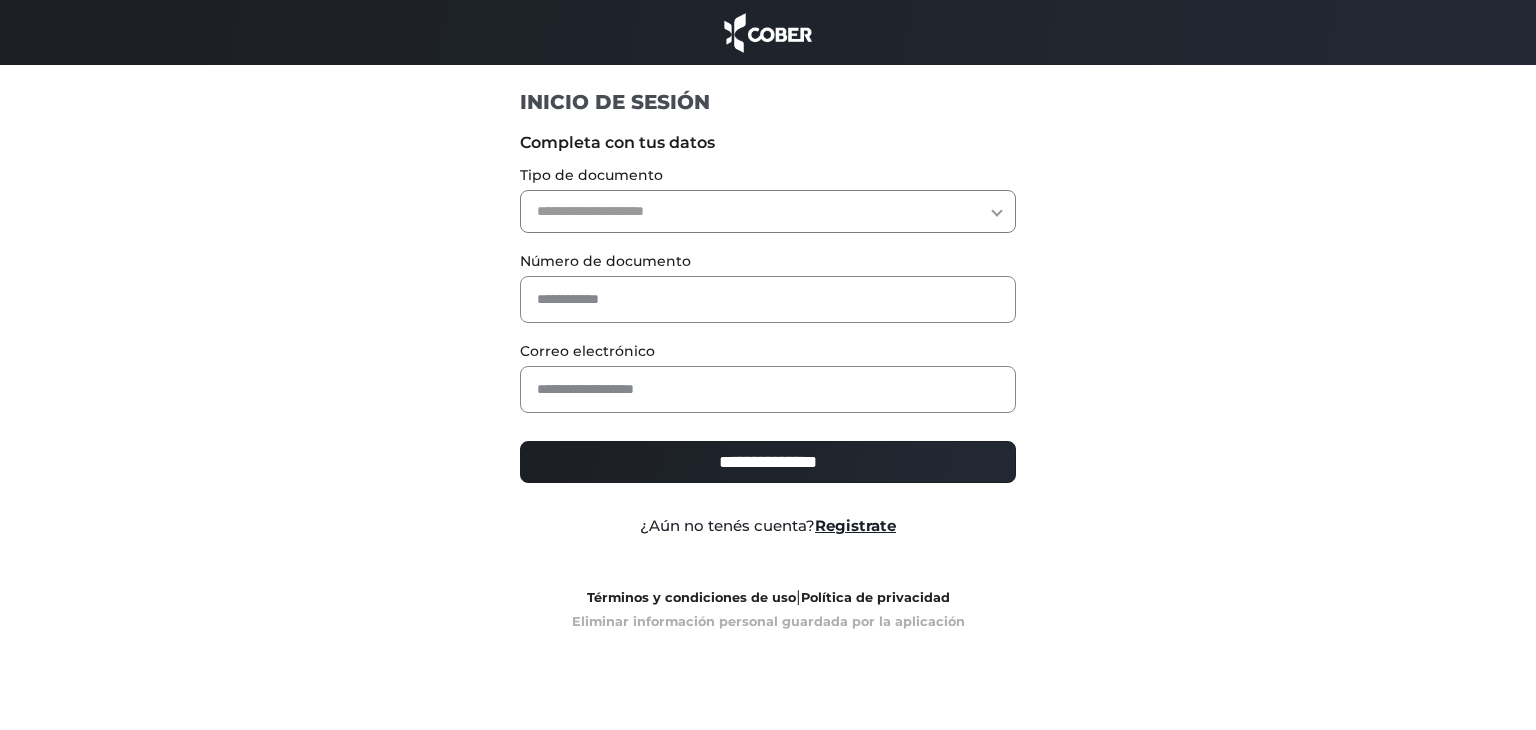 click on "Eliminar información personal guardada por la aplicación" at bounding box center (768, 621) 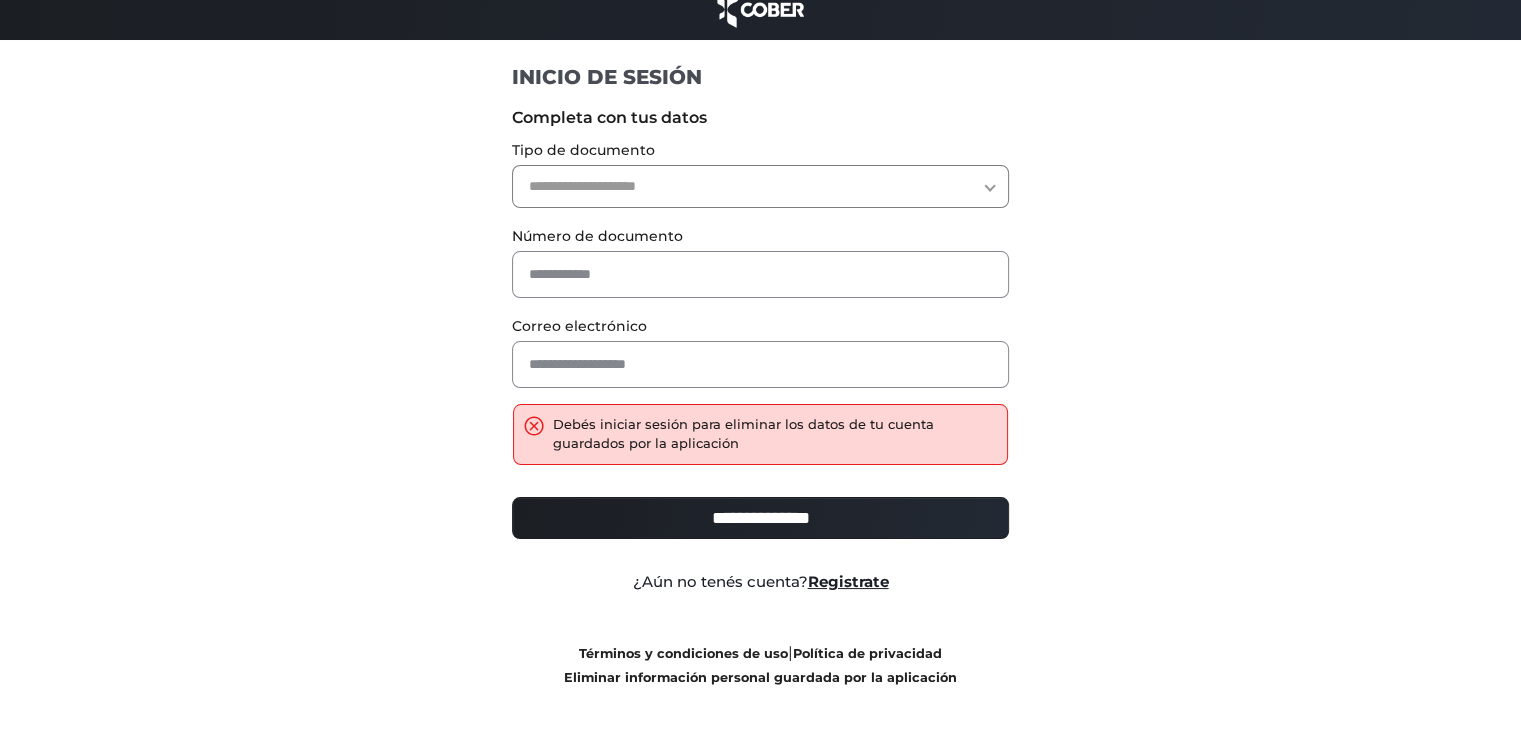 scroll, scrollTop: 0, scrollLeft: 0, axis: both 